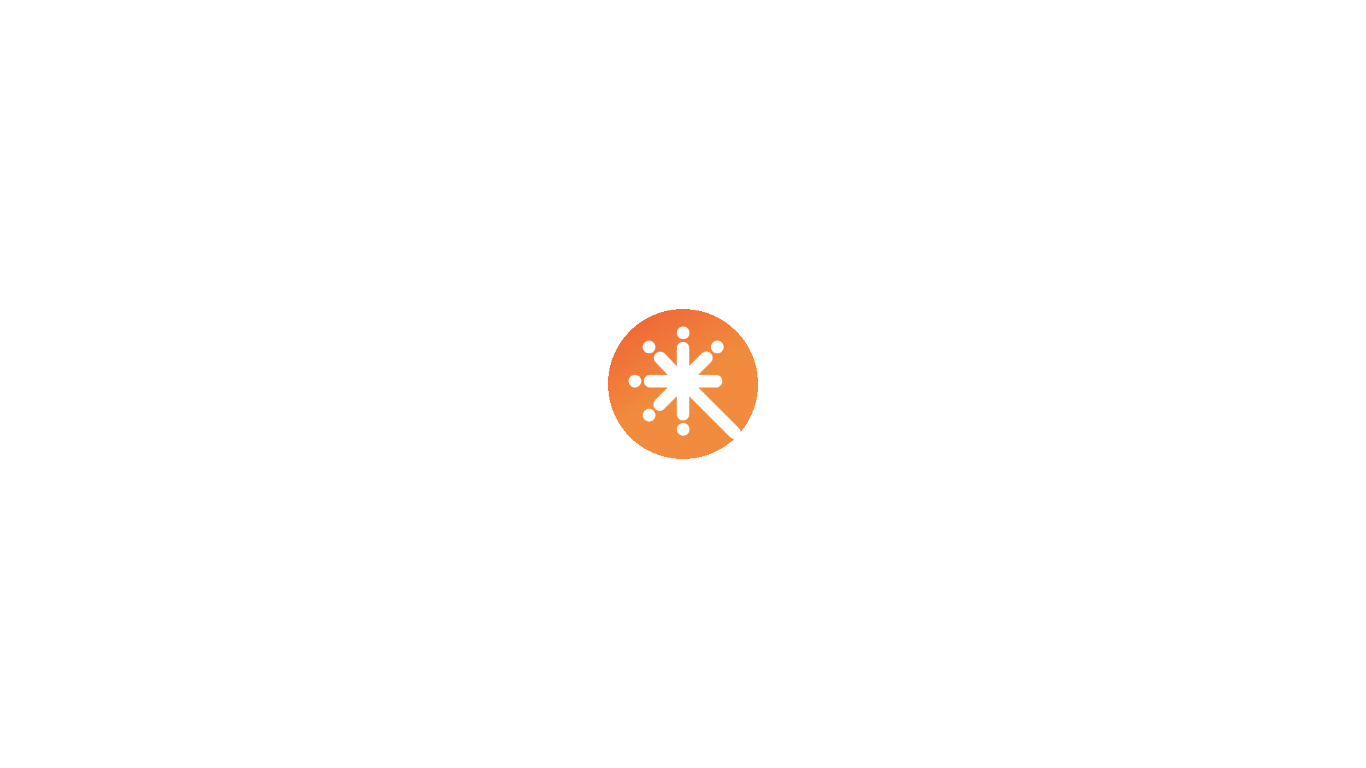 scroll, scrollTop: 0, scrollLeft: 0, axis: both 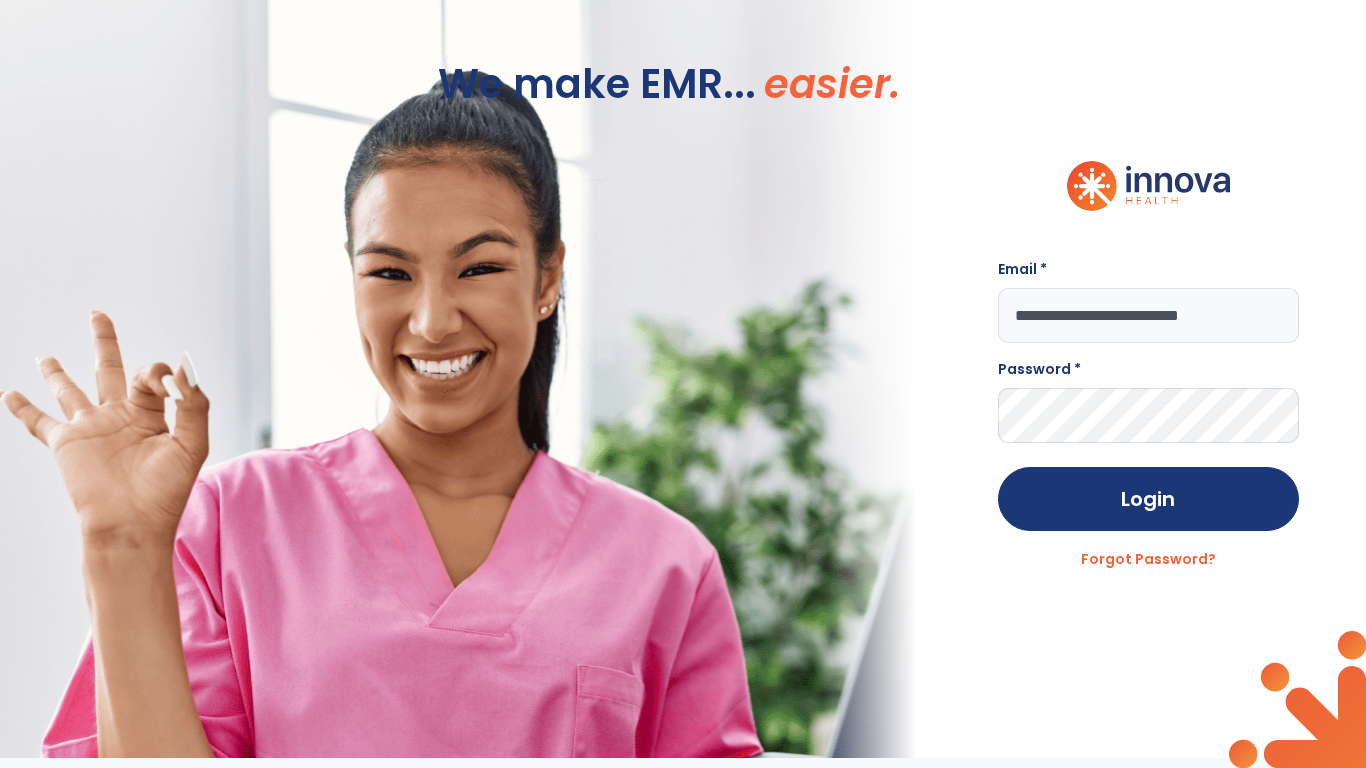type on "**********" 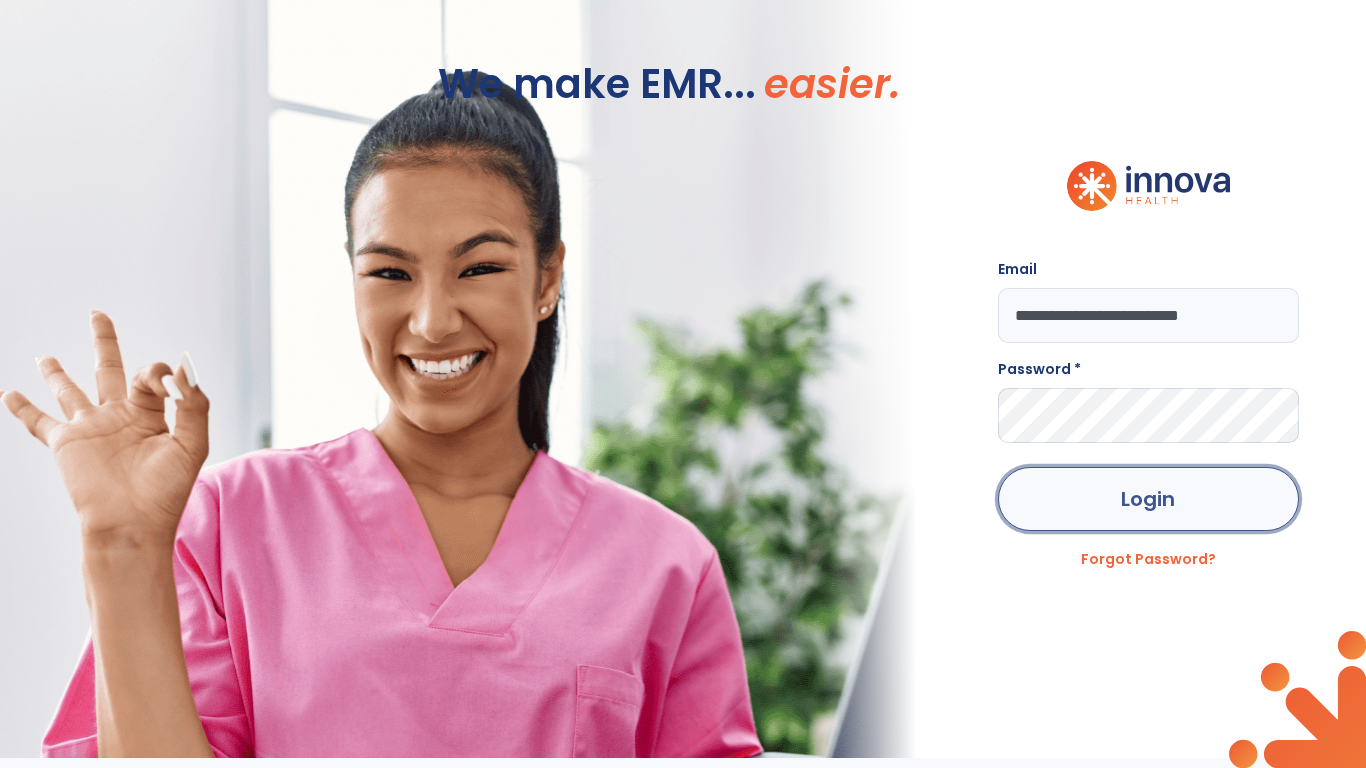 click on "Login" 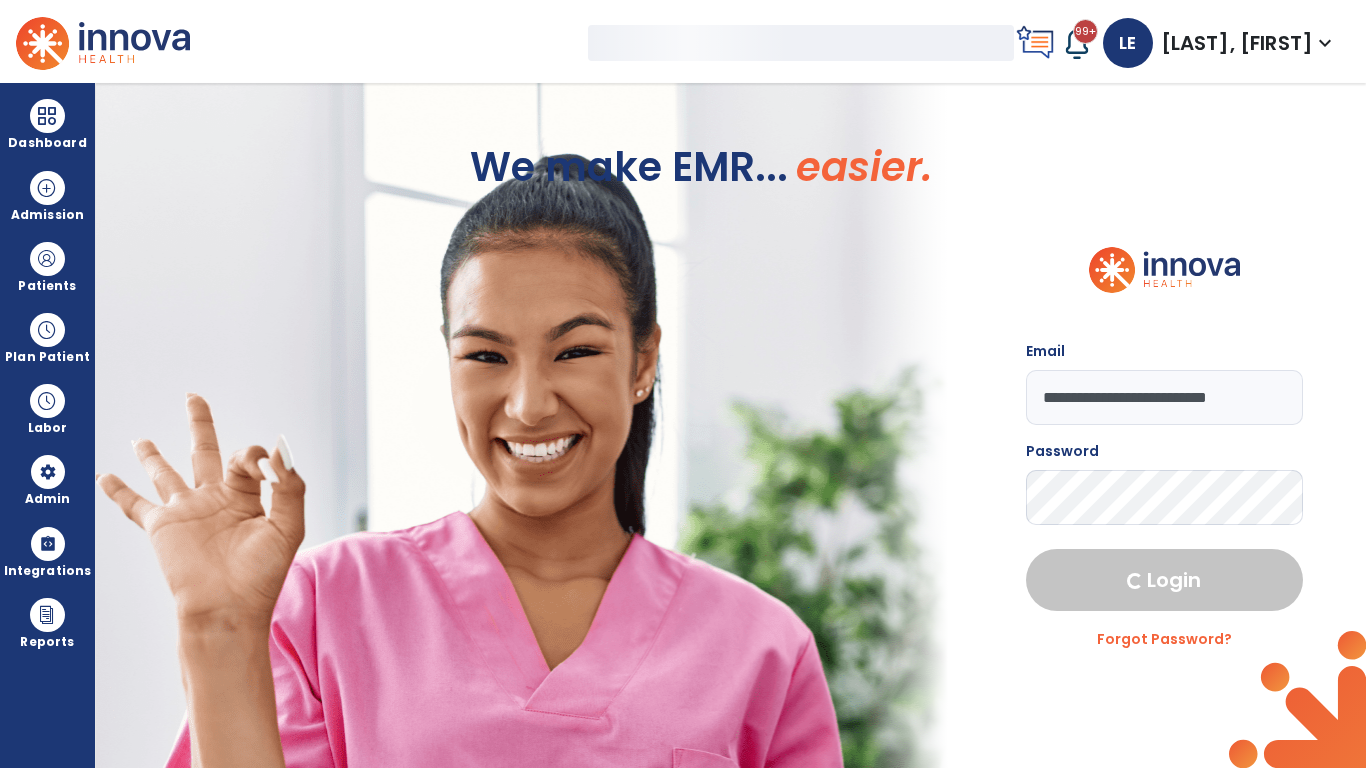 select on "***" 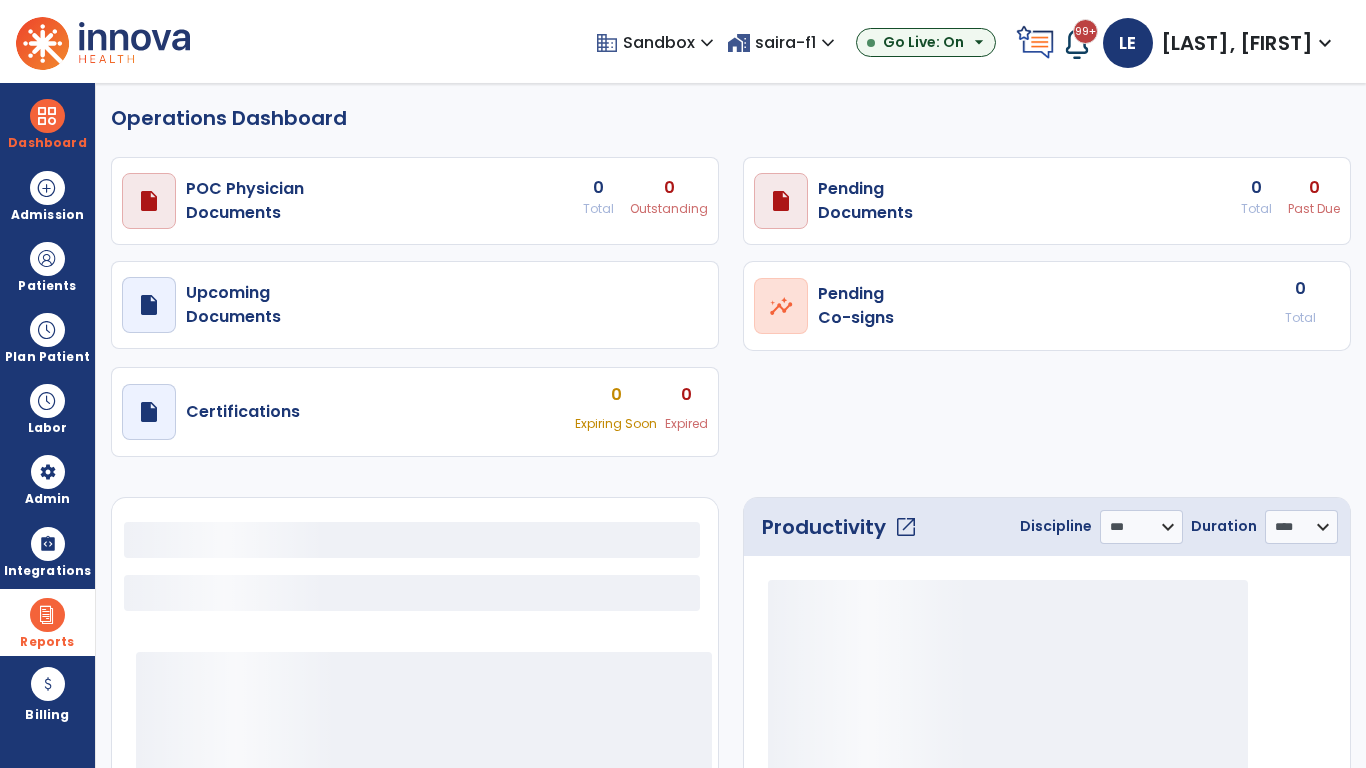 click at bounding box center [47, 615] 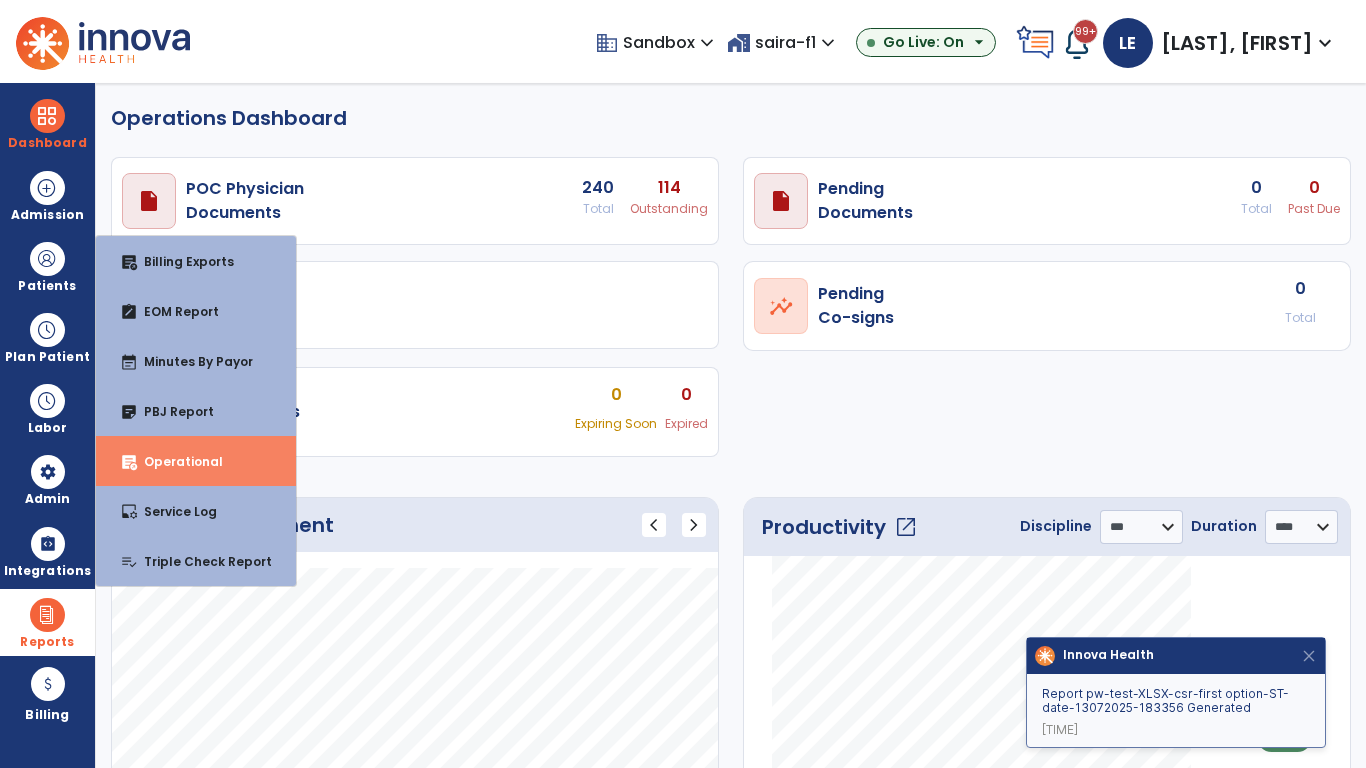 click on "Operational" at bounding box center [175, 461] 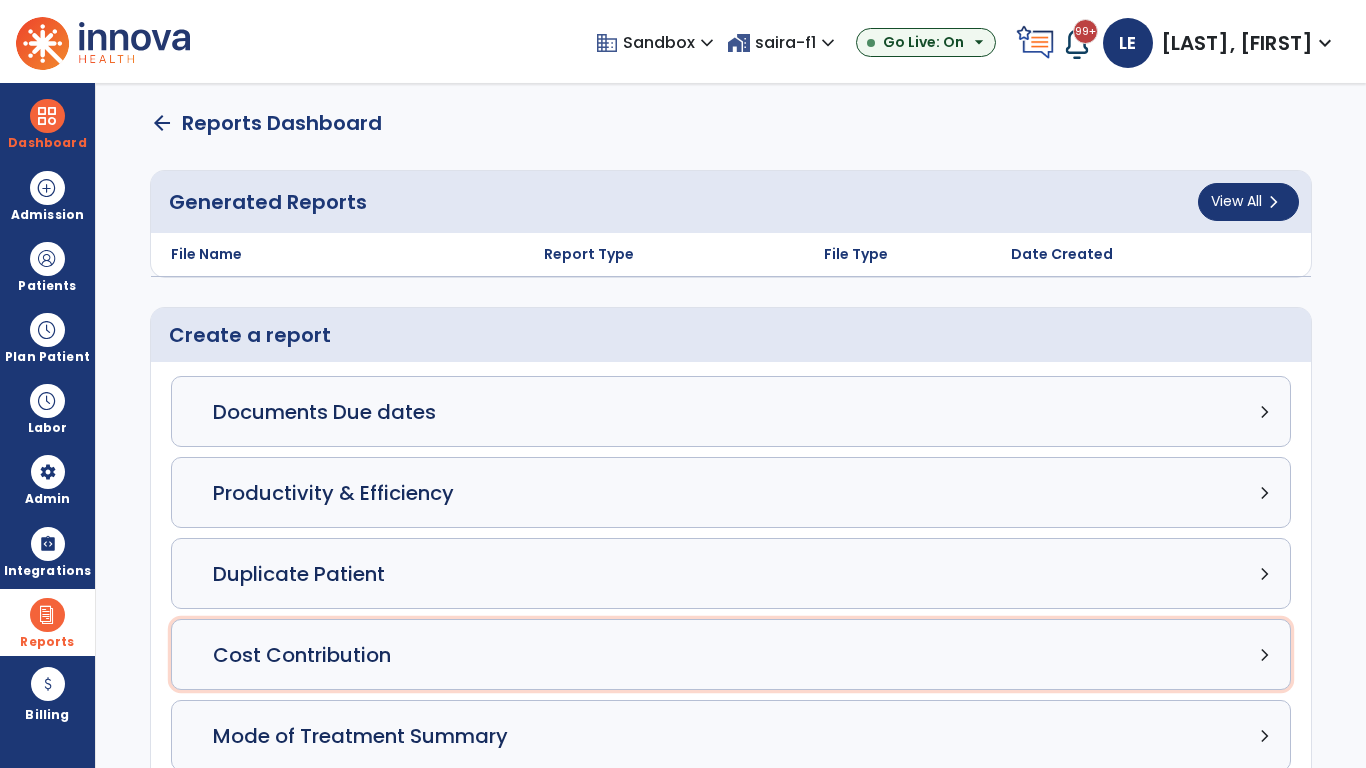 click on "Cost Contribution chevron_right" 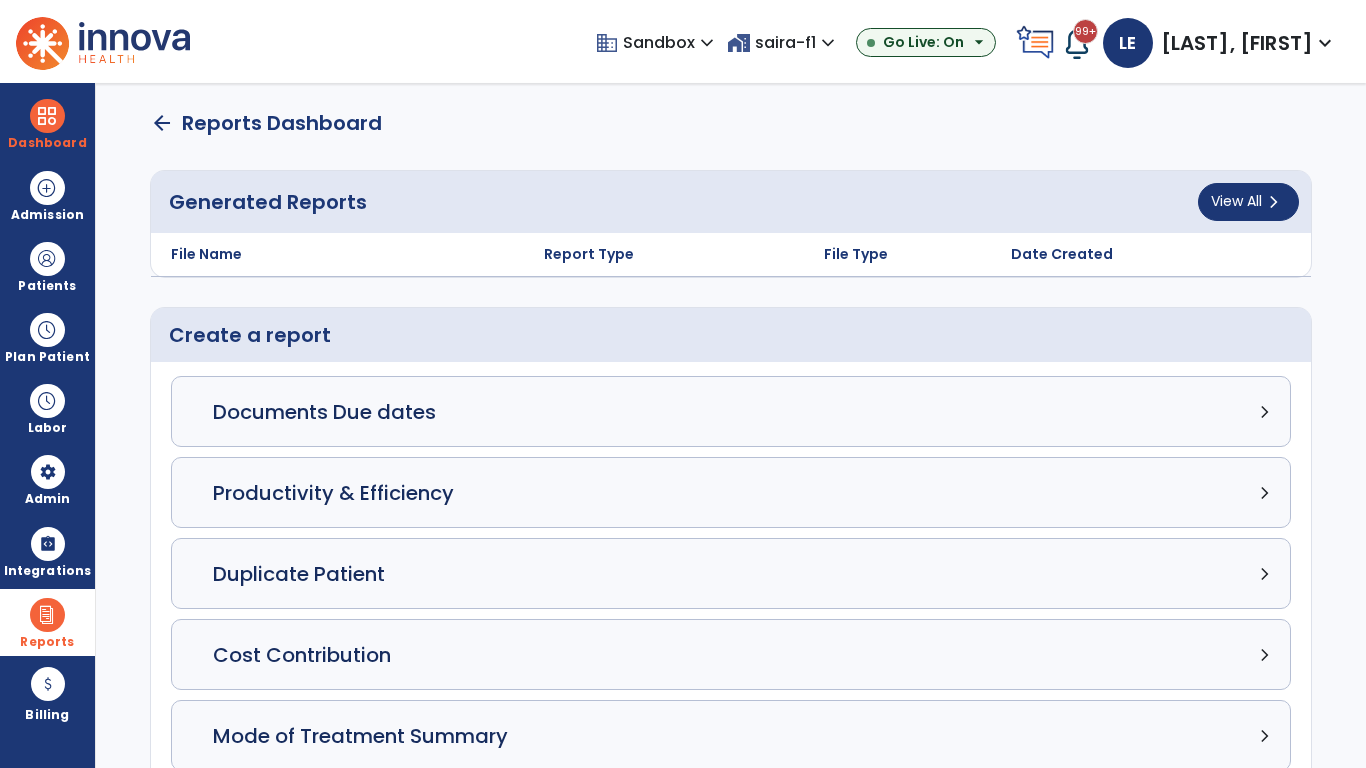 select on "*****" 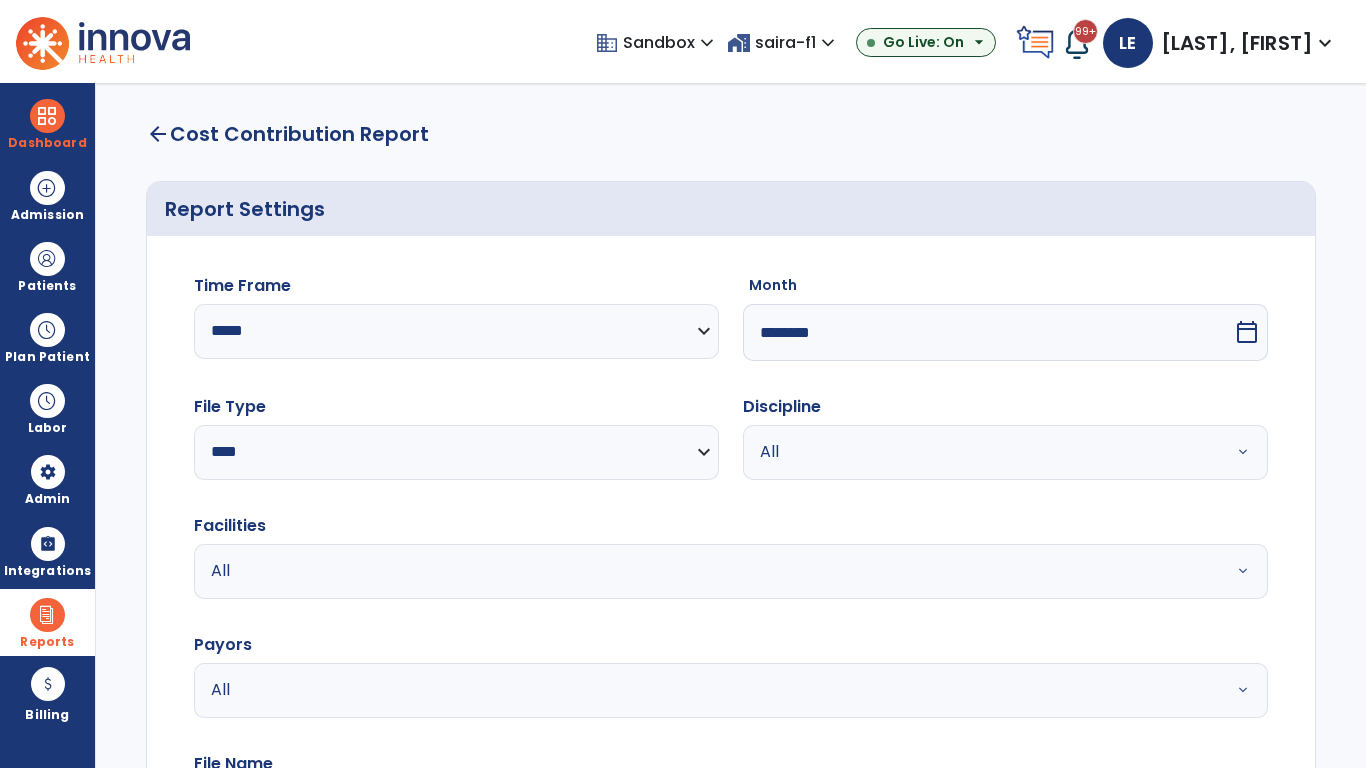 select on "*****" 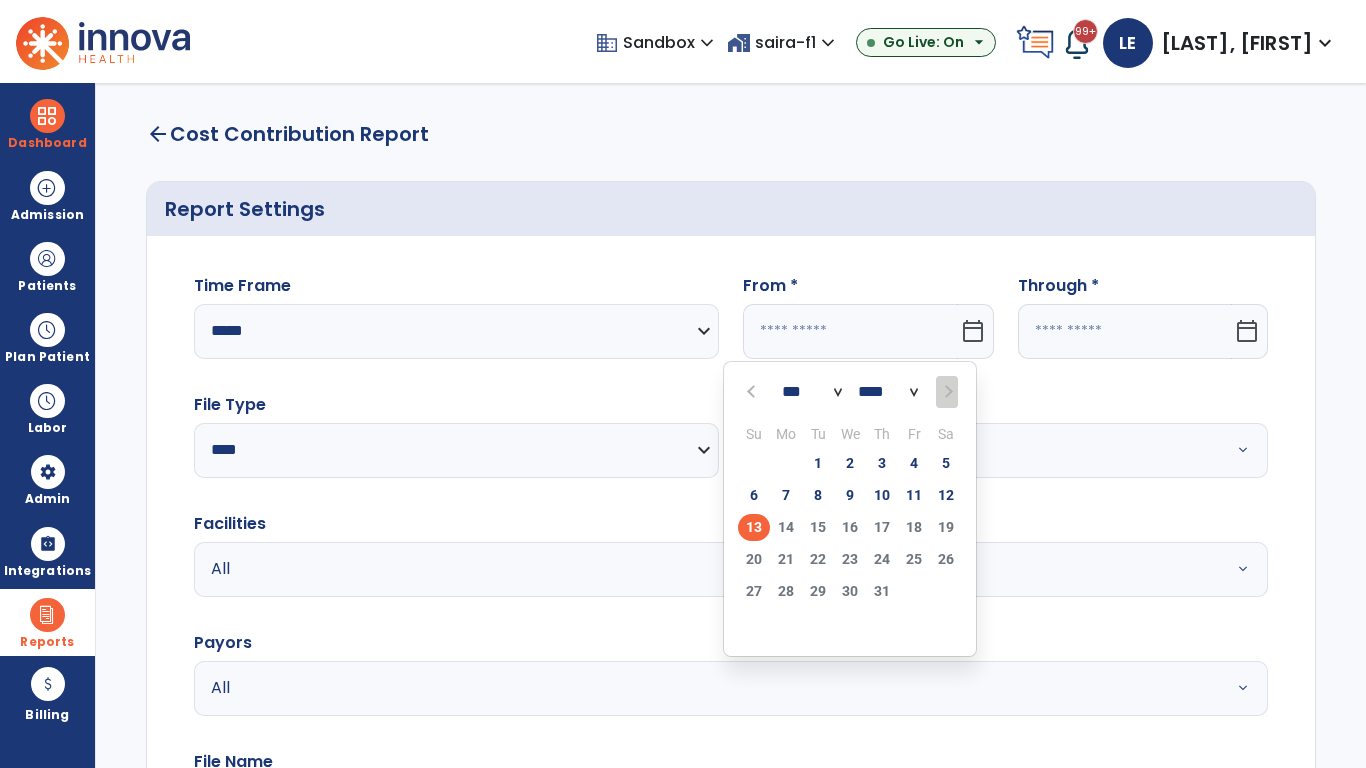 select on "****" 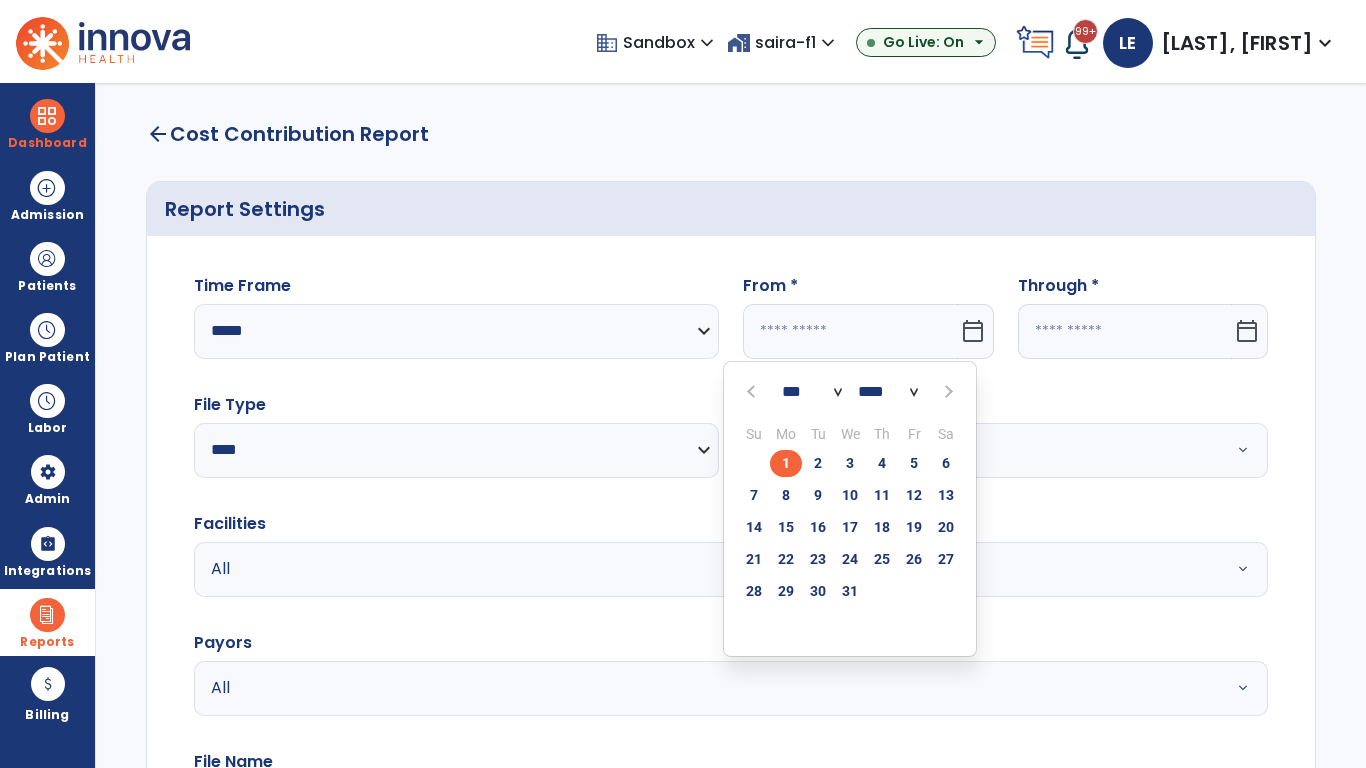 select on "**" 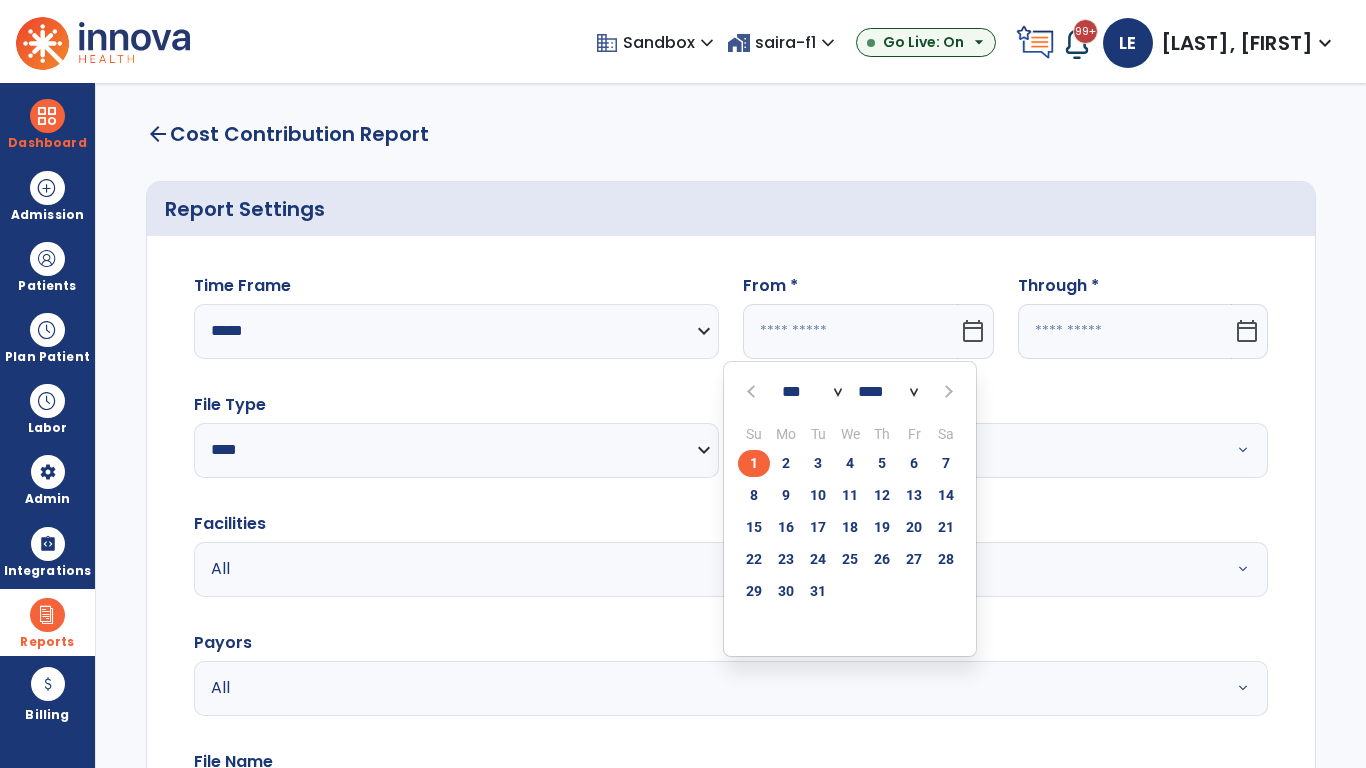 click on "1" 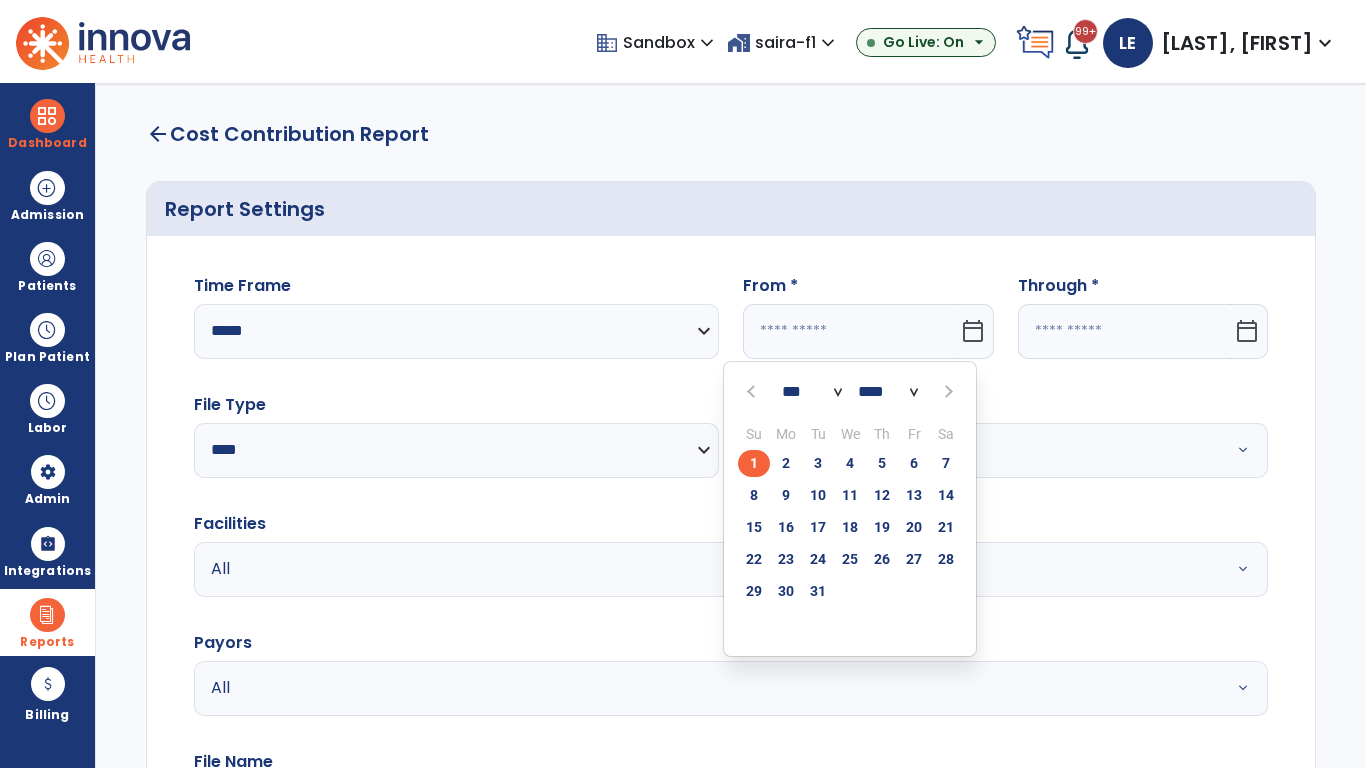 type on "**********" 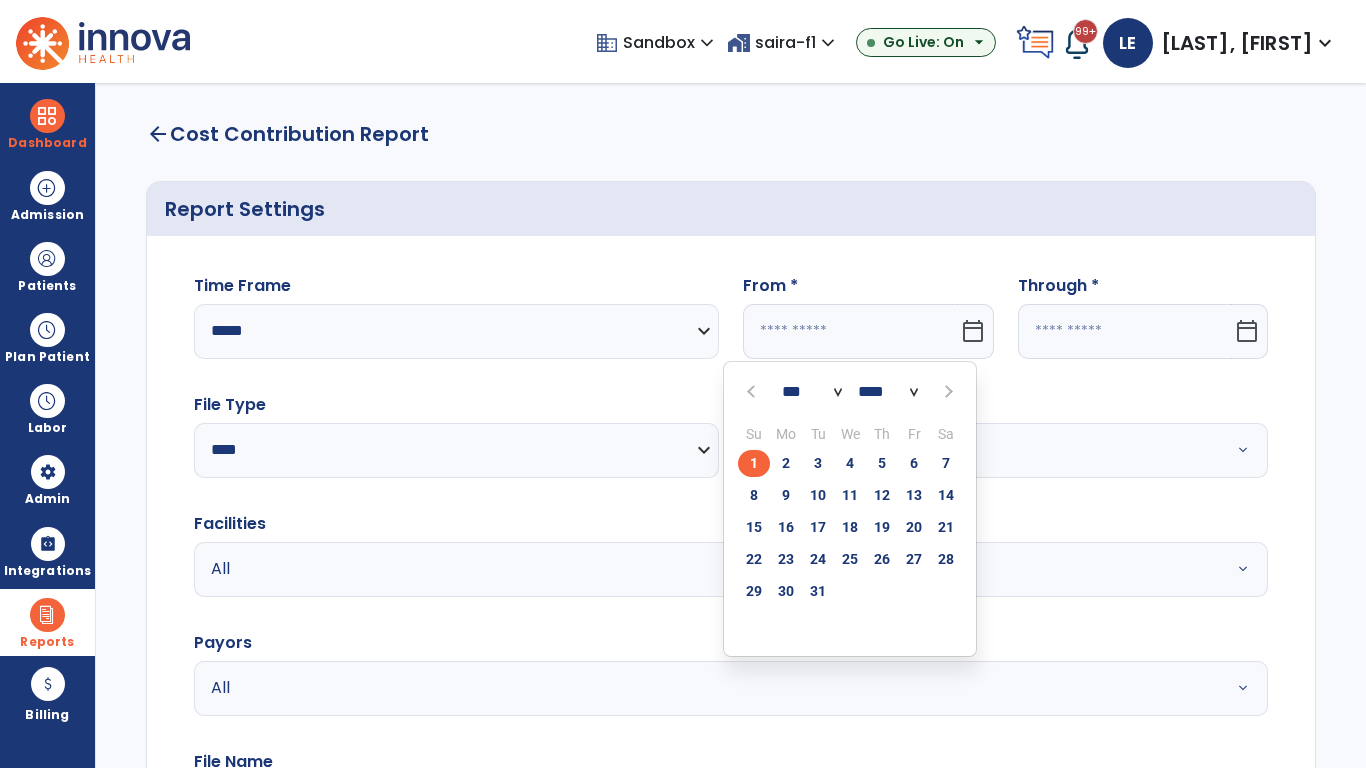 type on "*********" 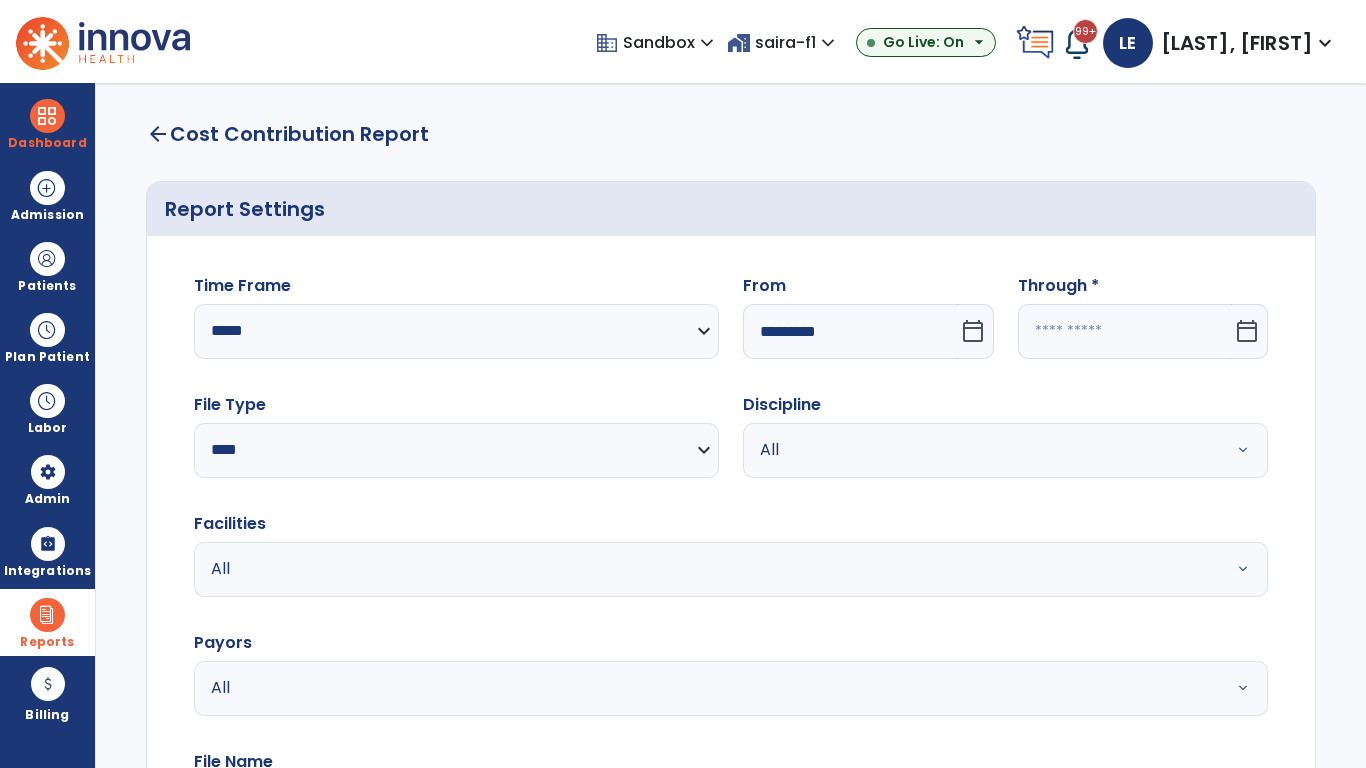 click 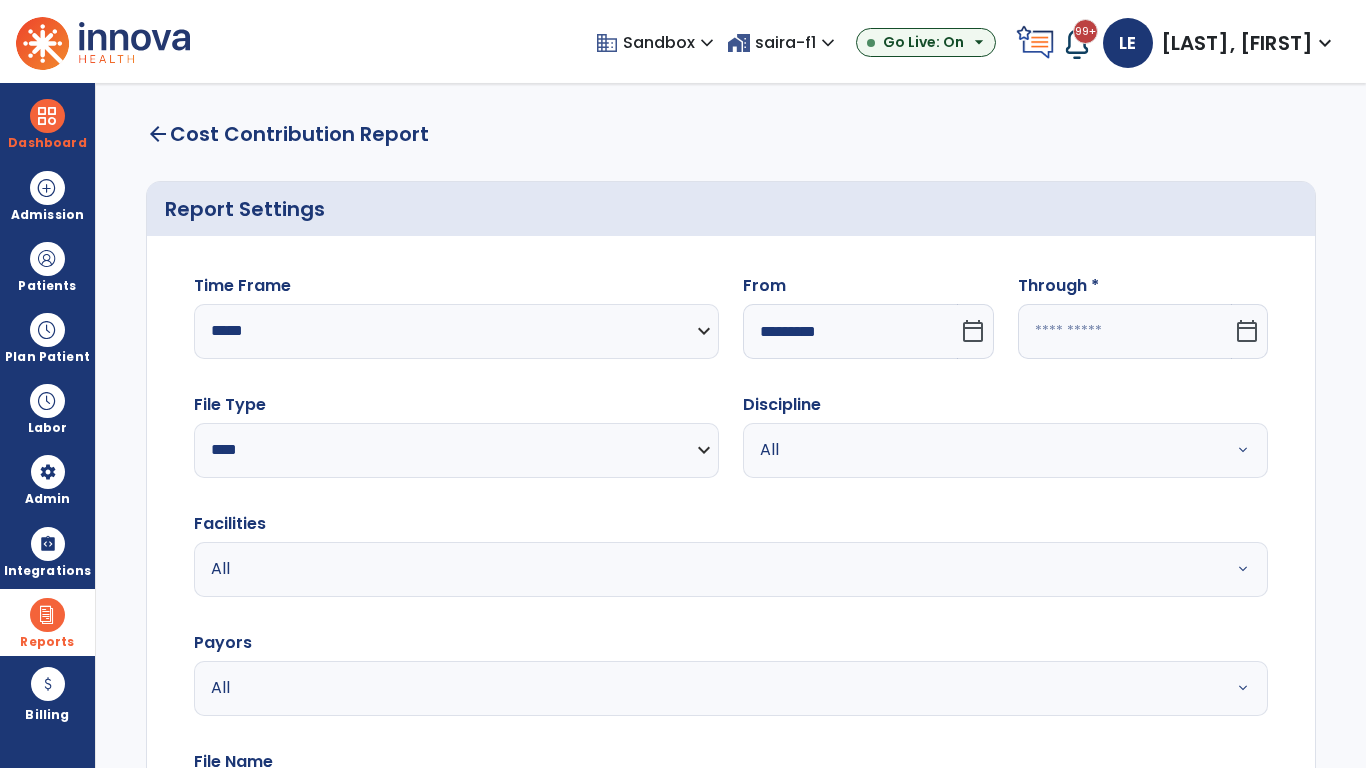 select on "*" 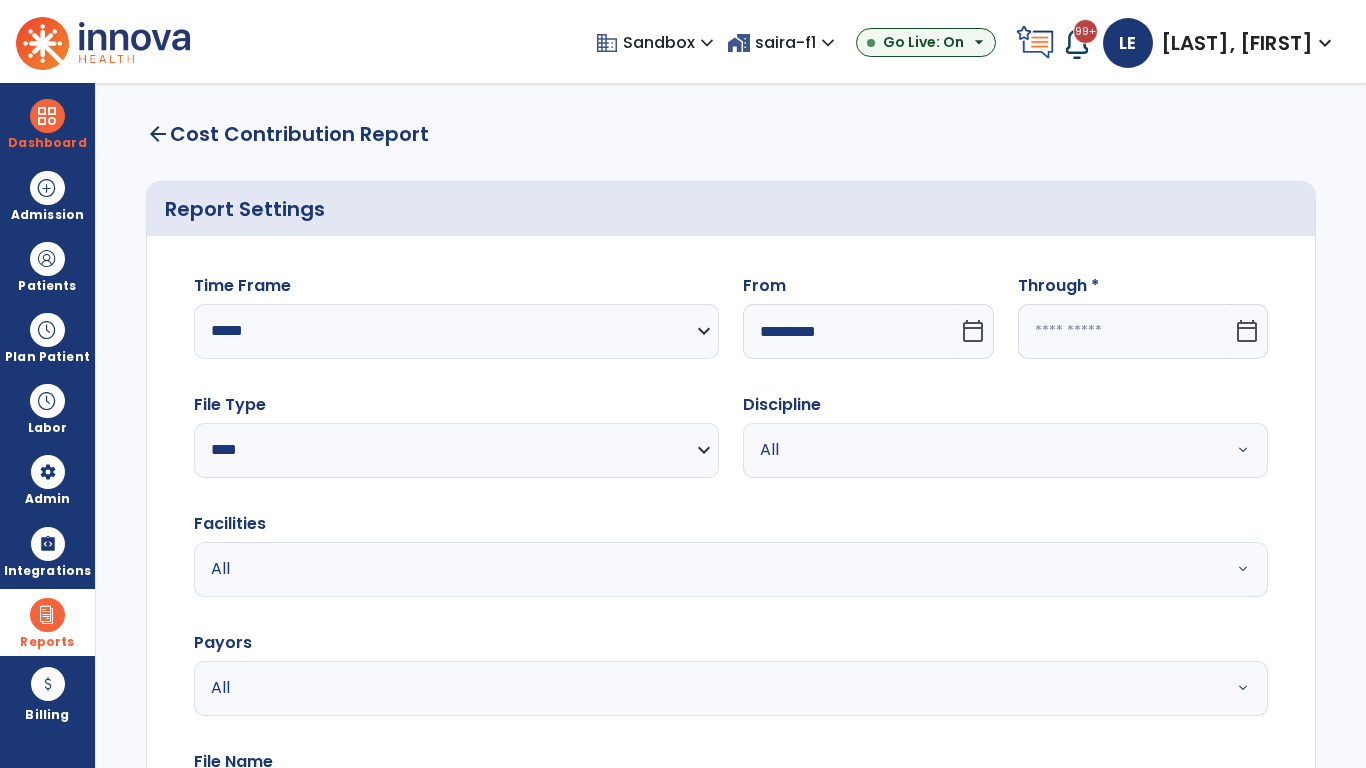 select on "****" 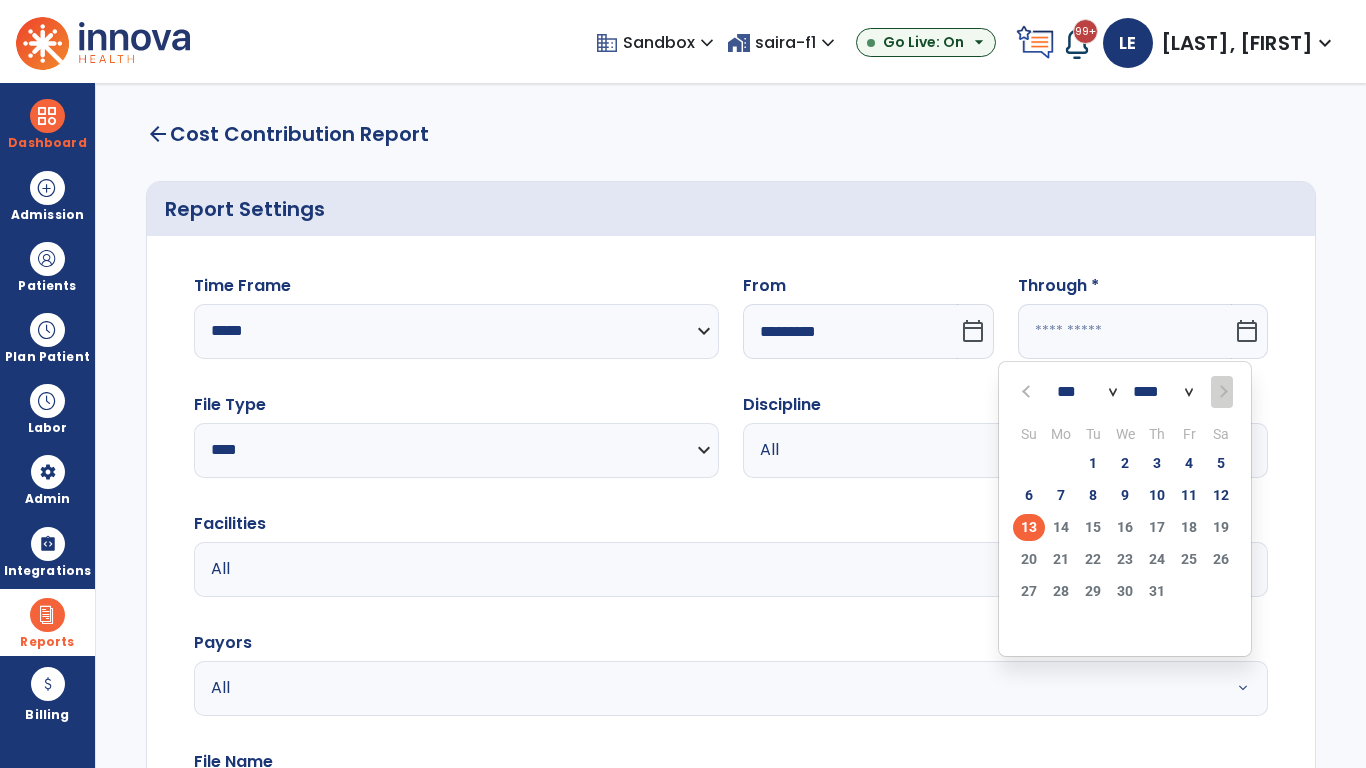 select on "*" 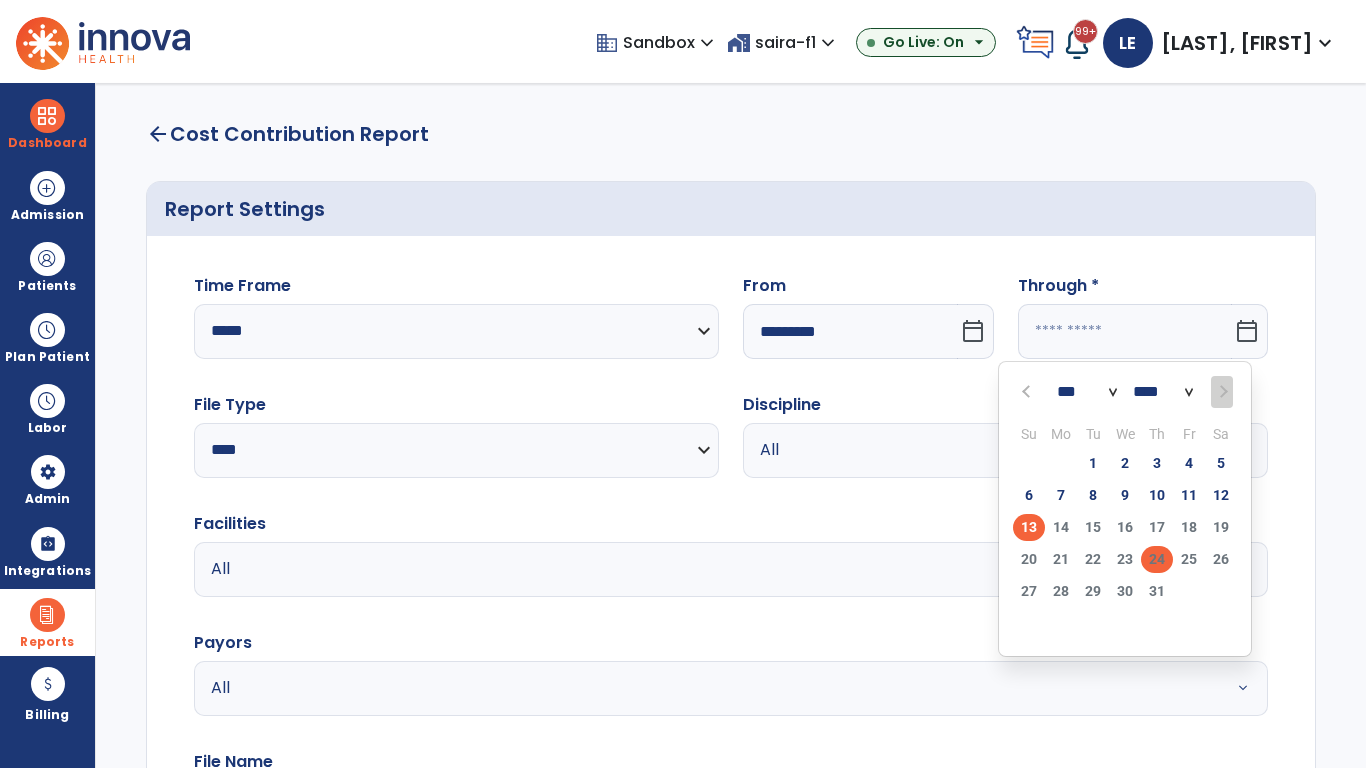 click on "24" 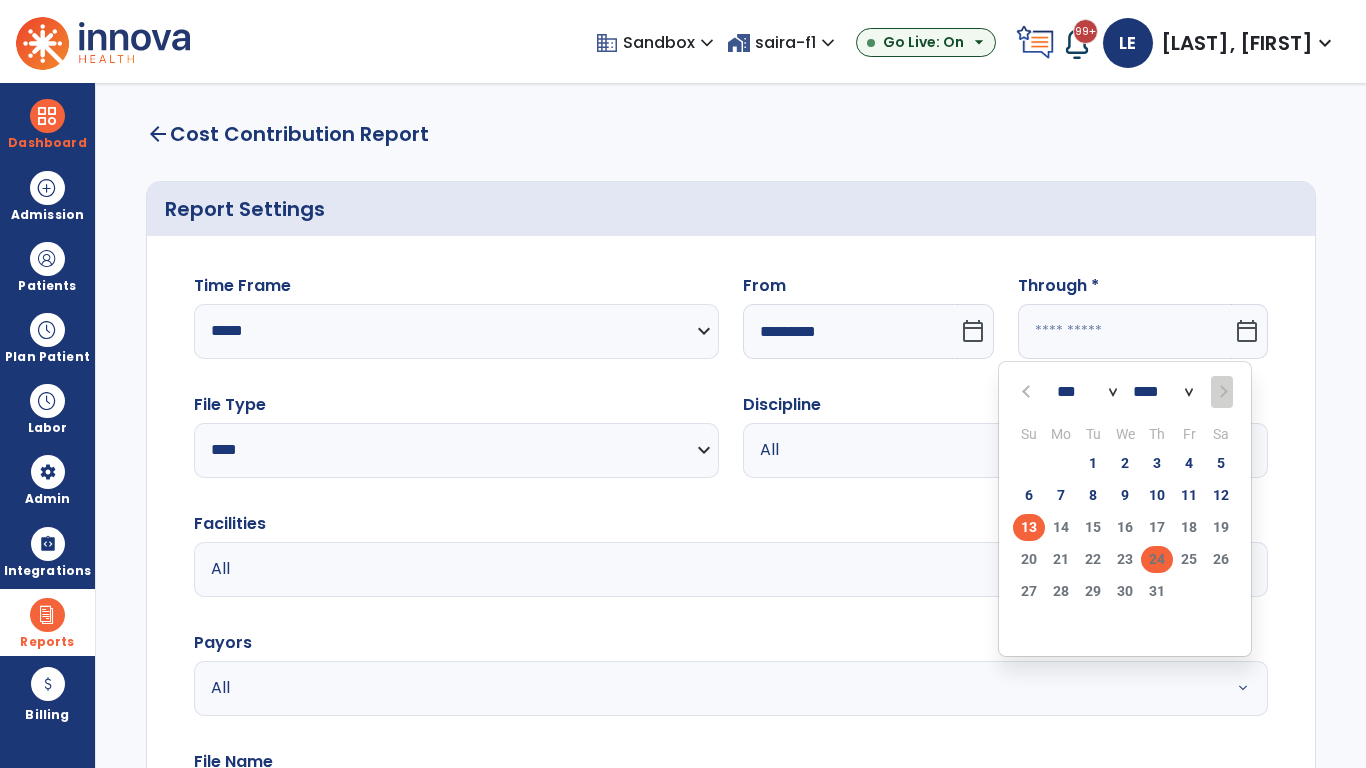 type on "**********" 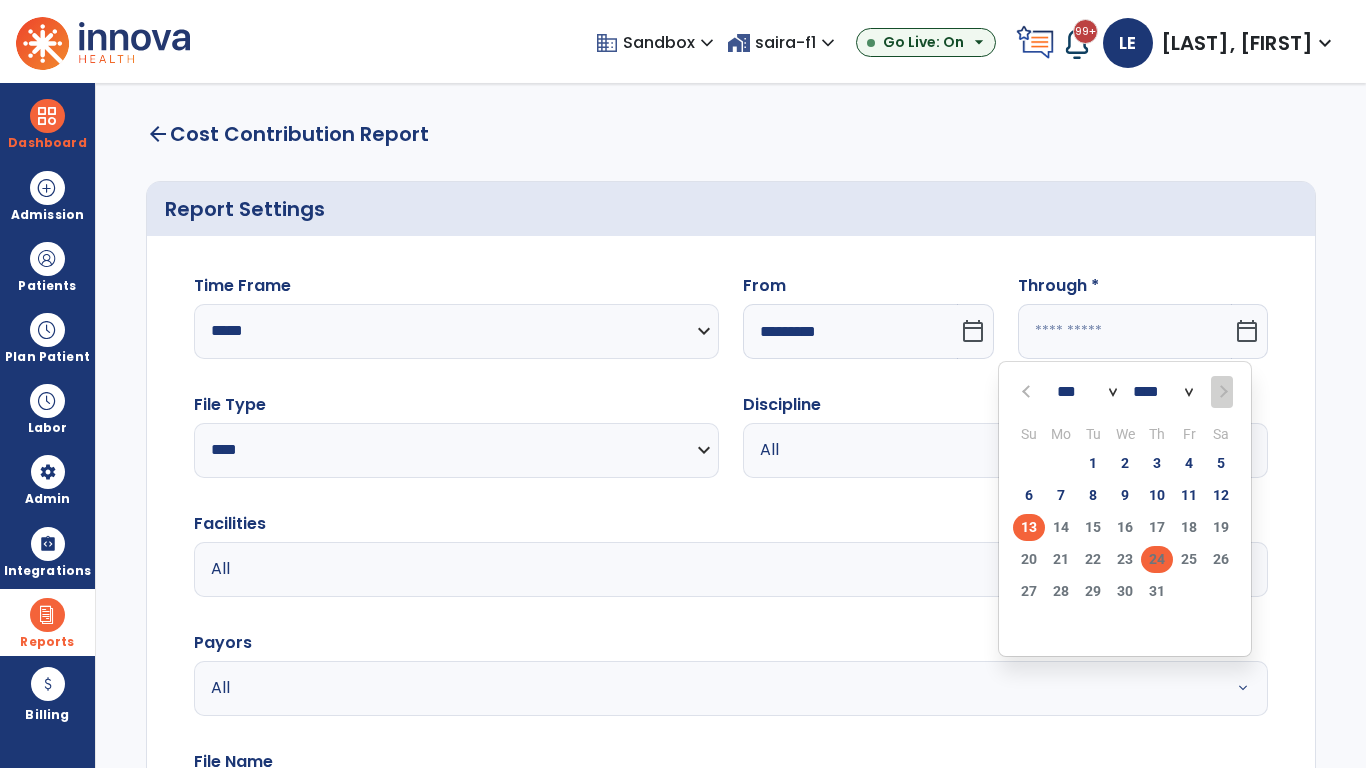 type on "*********" 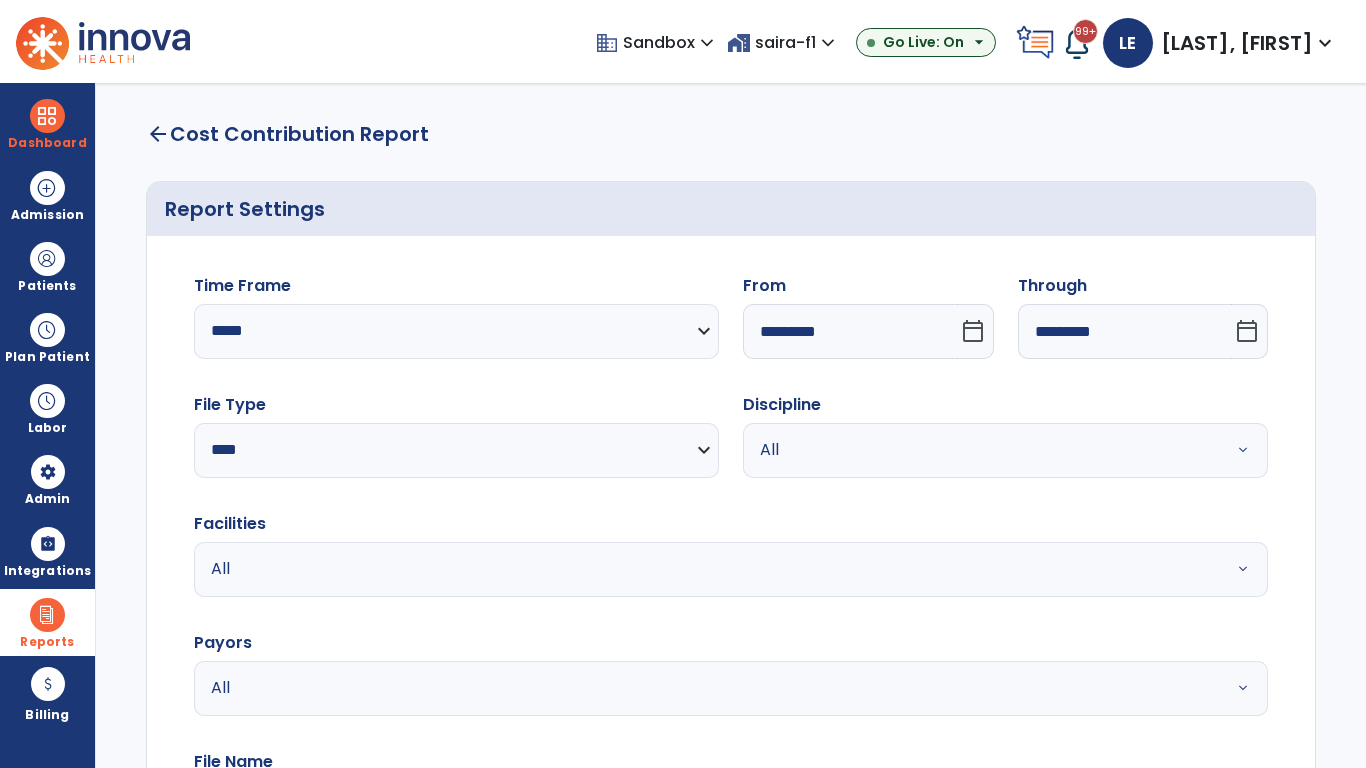 click on "All" at bounding box center [981, 450] 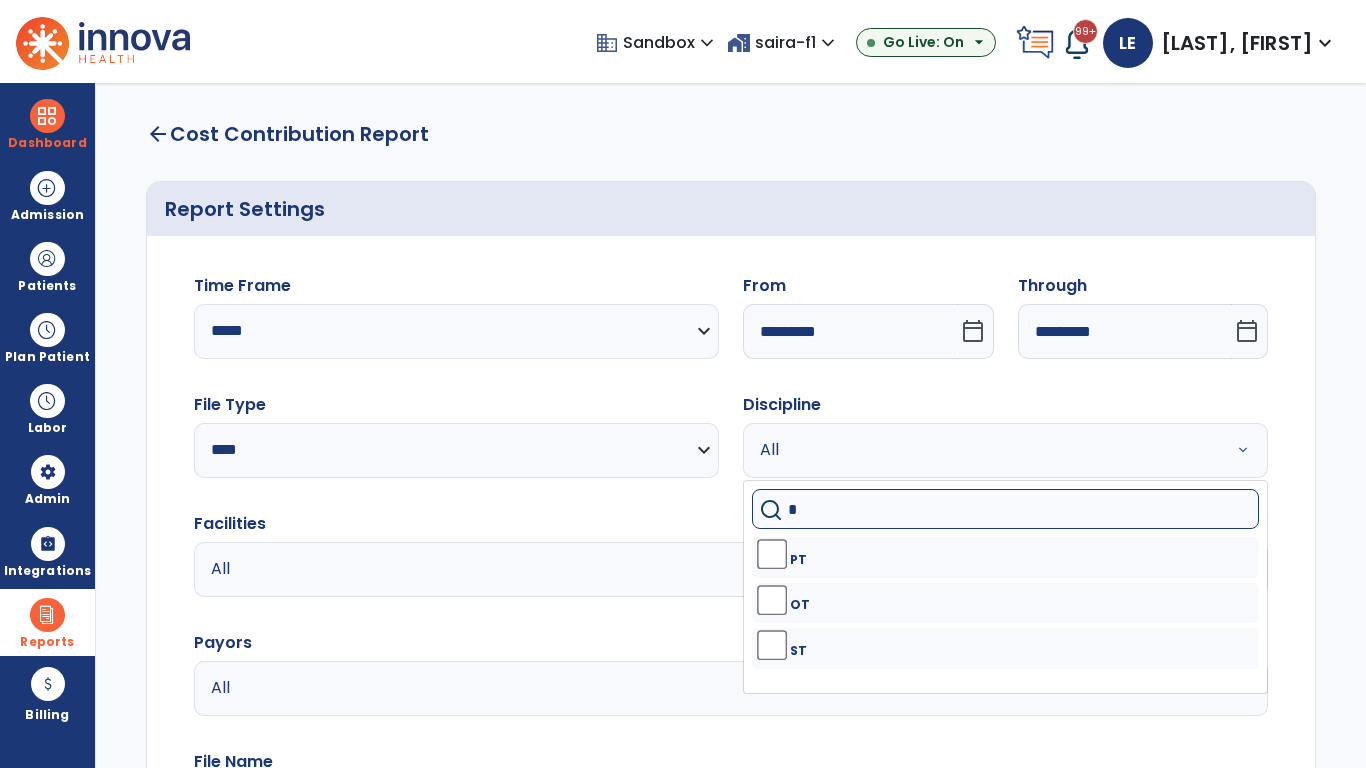 type on "**" 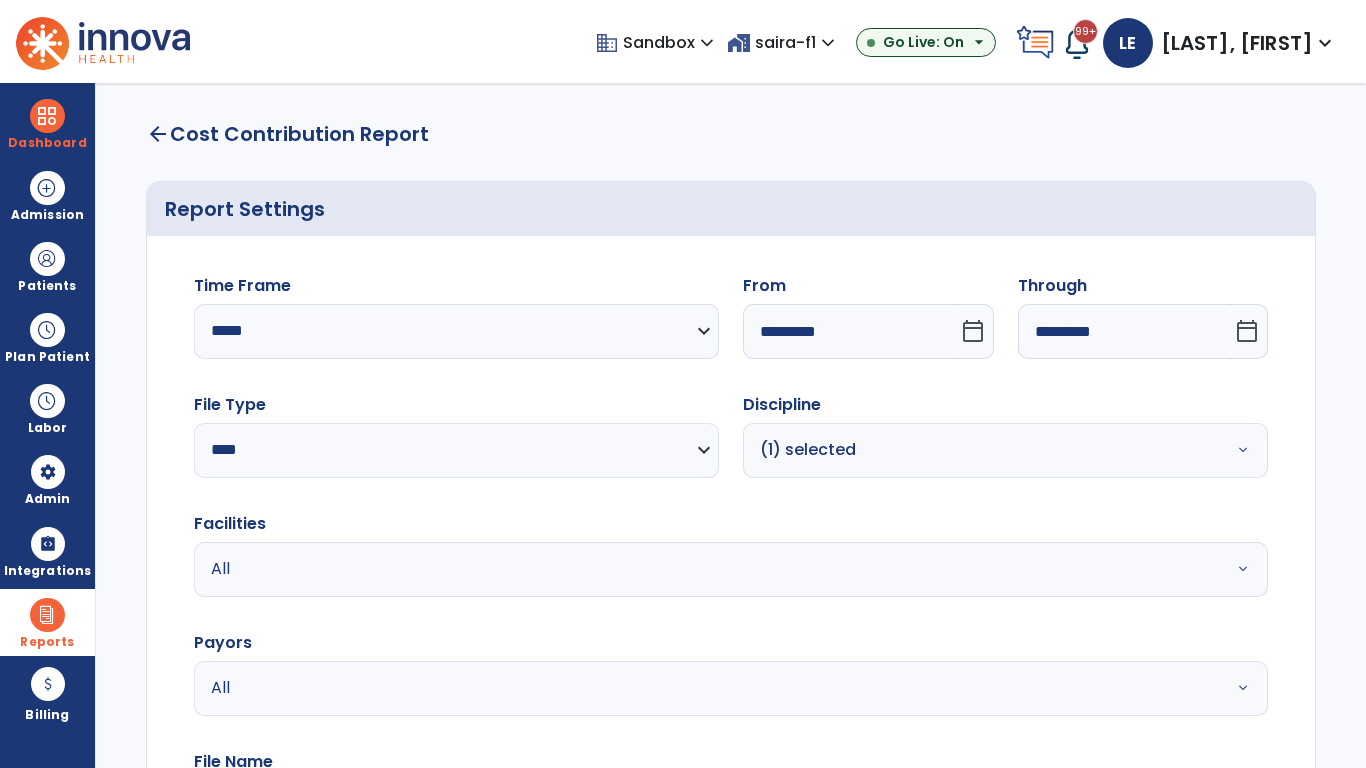 scroll, scrollTop: 51, scrollLeft: 0, axis: vertical 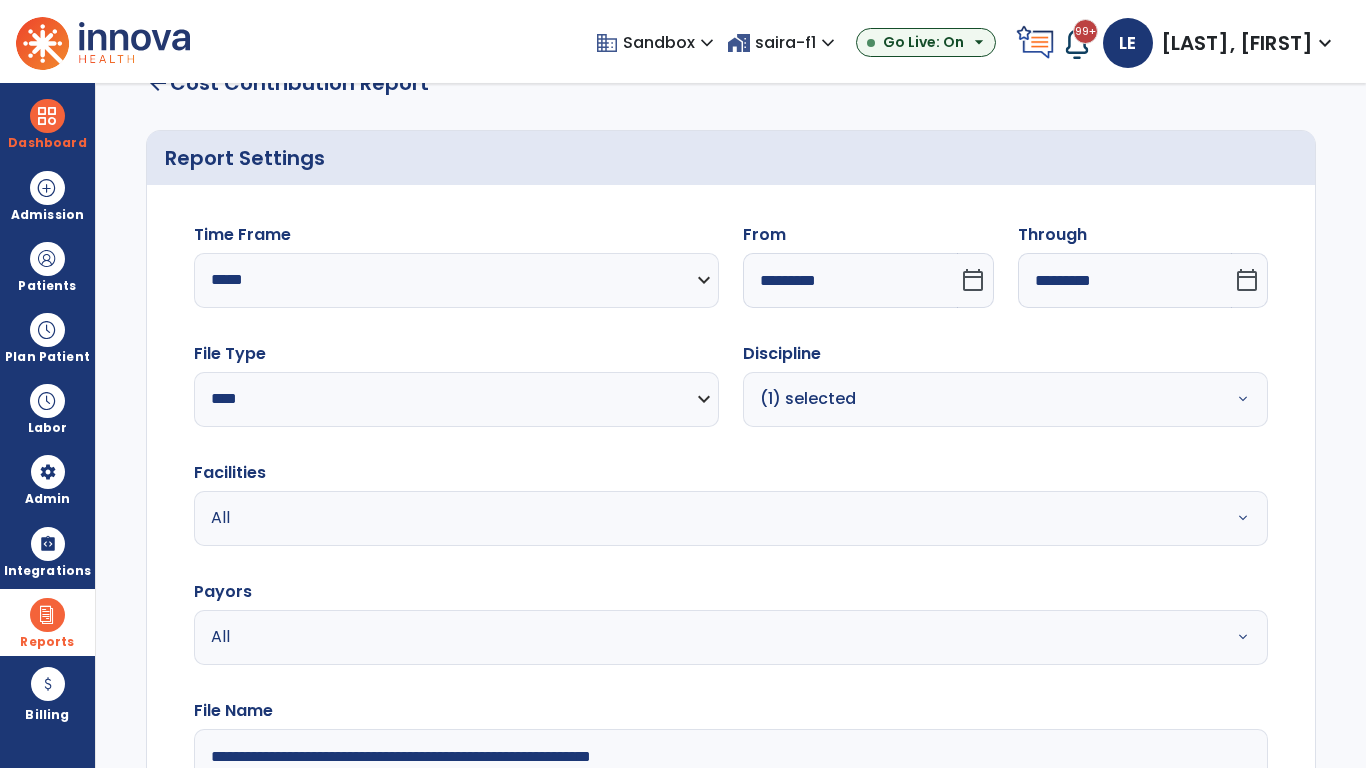 type on "**********" 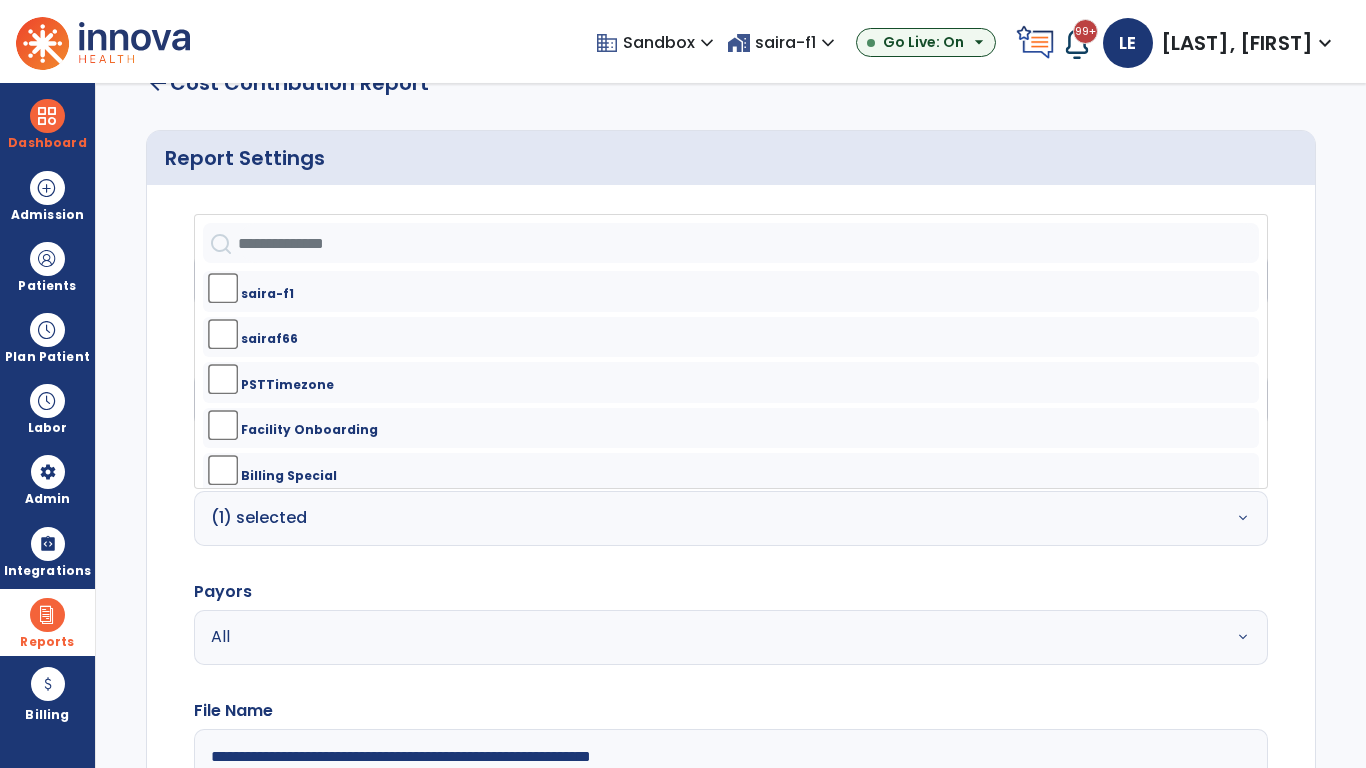 click on "All" at bounding box center (679, 637) 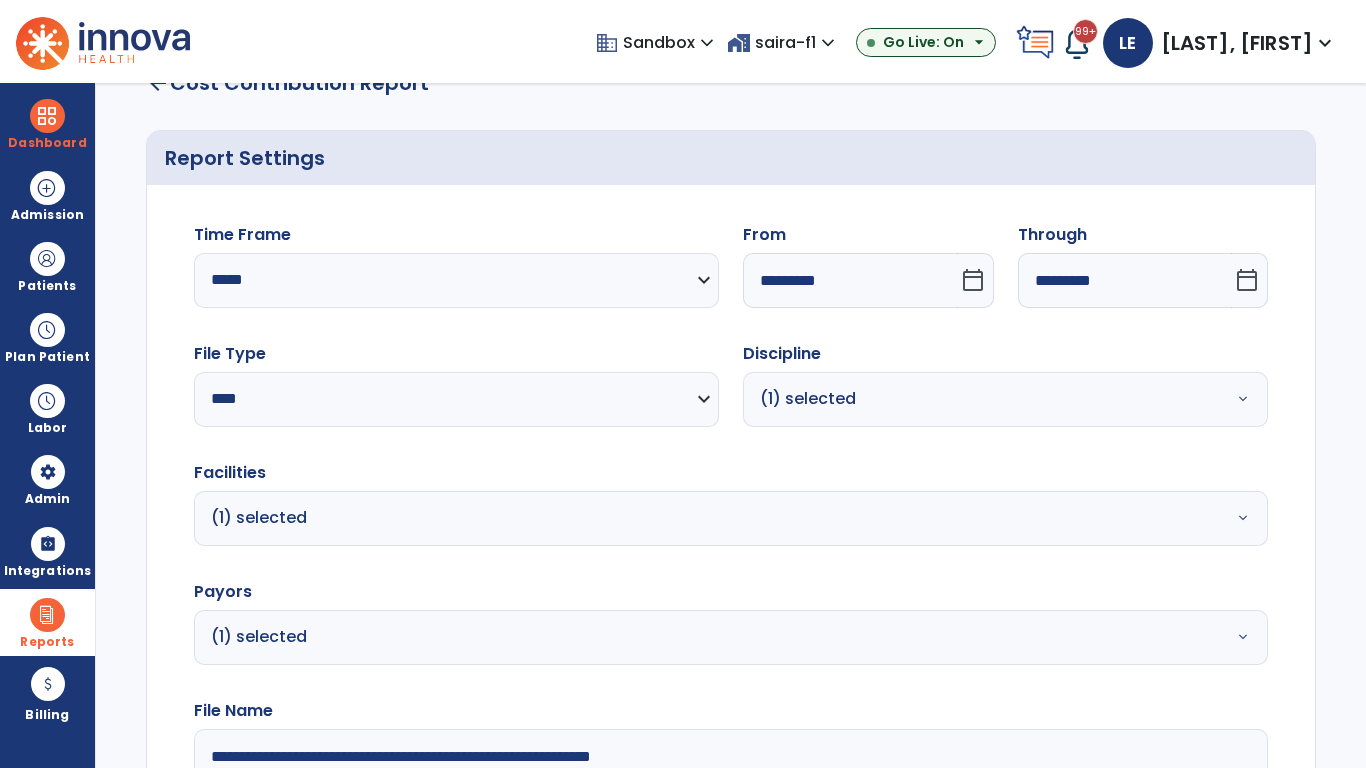 click on "Generate Report" 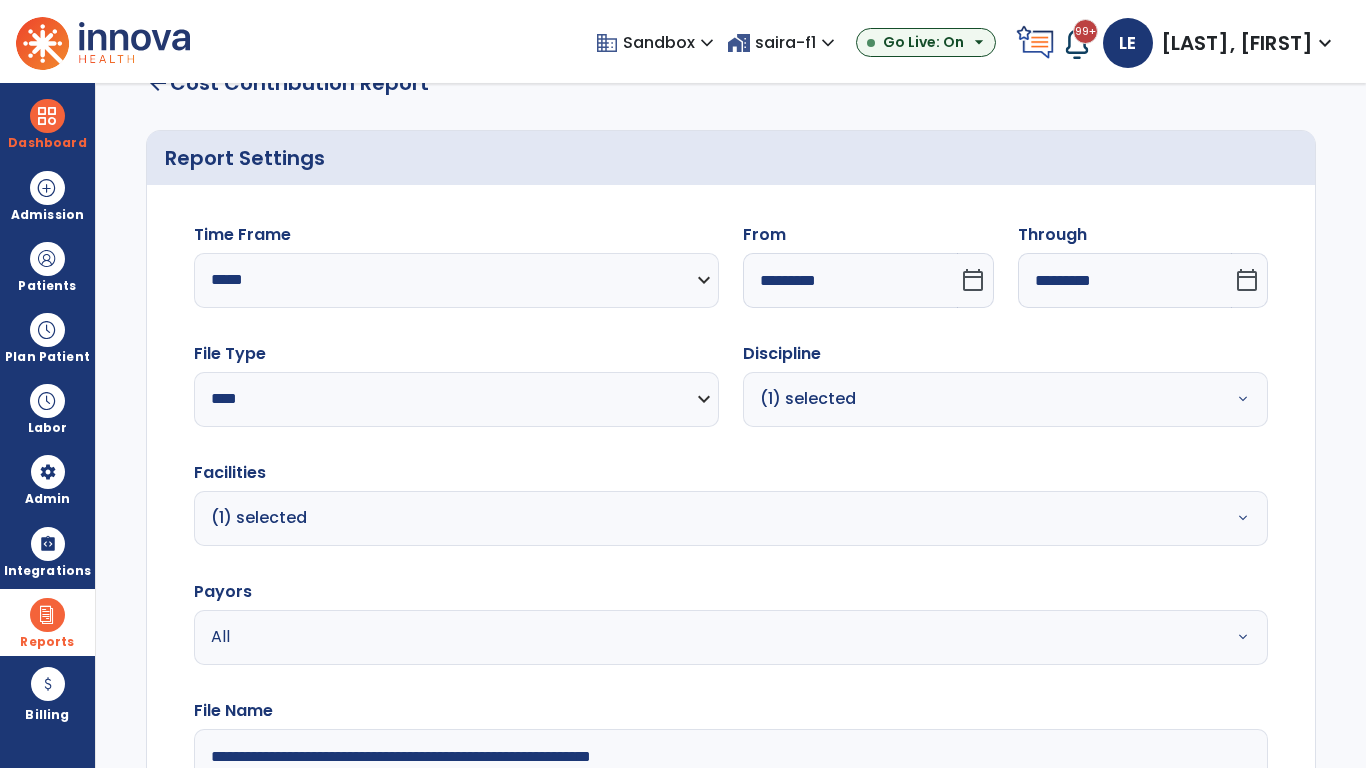 scroll, scrollTop: 264, scrollLeft: 0, axis: vertical 